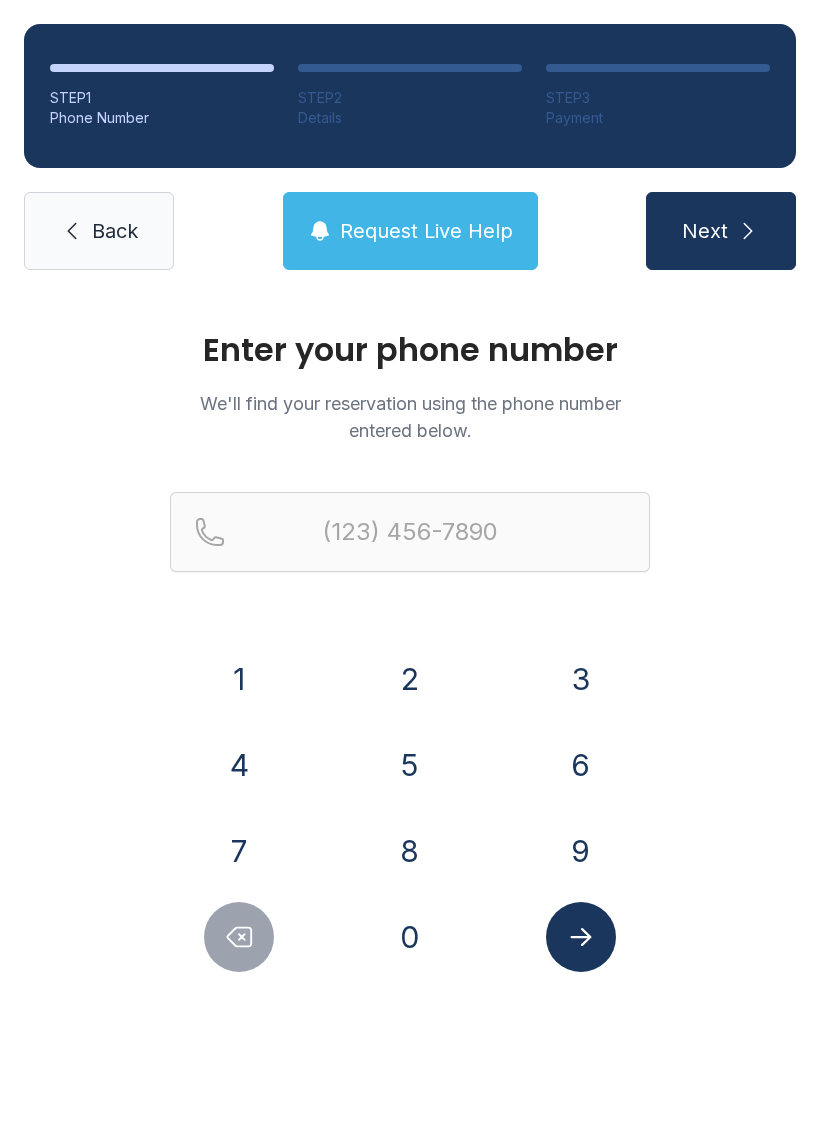 scroll, scrollTop: 0, scrollLeft: 0, axis: both 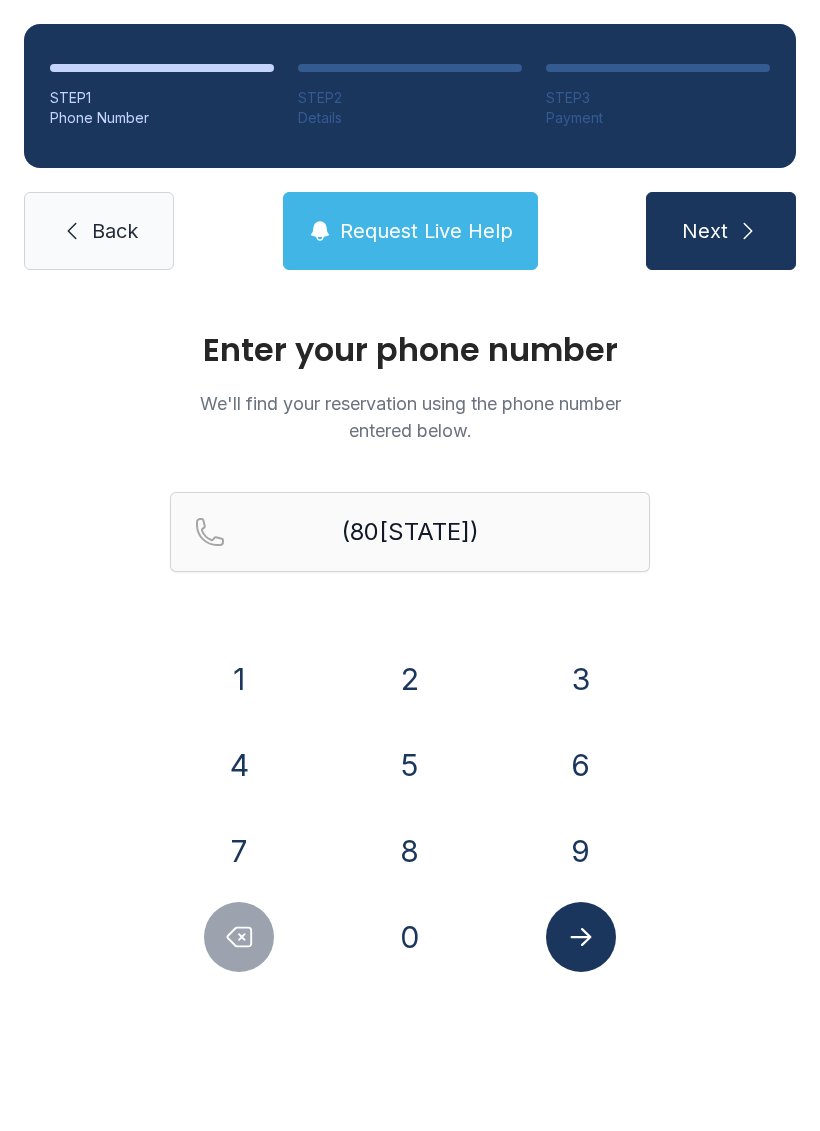 click on "0" at bounding box center (239, 679) 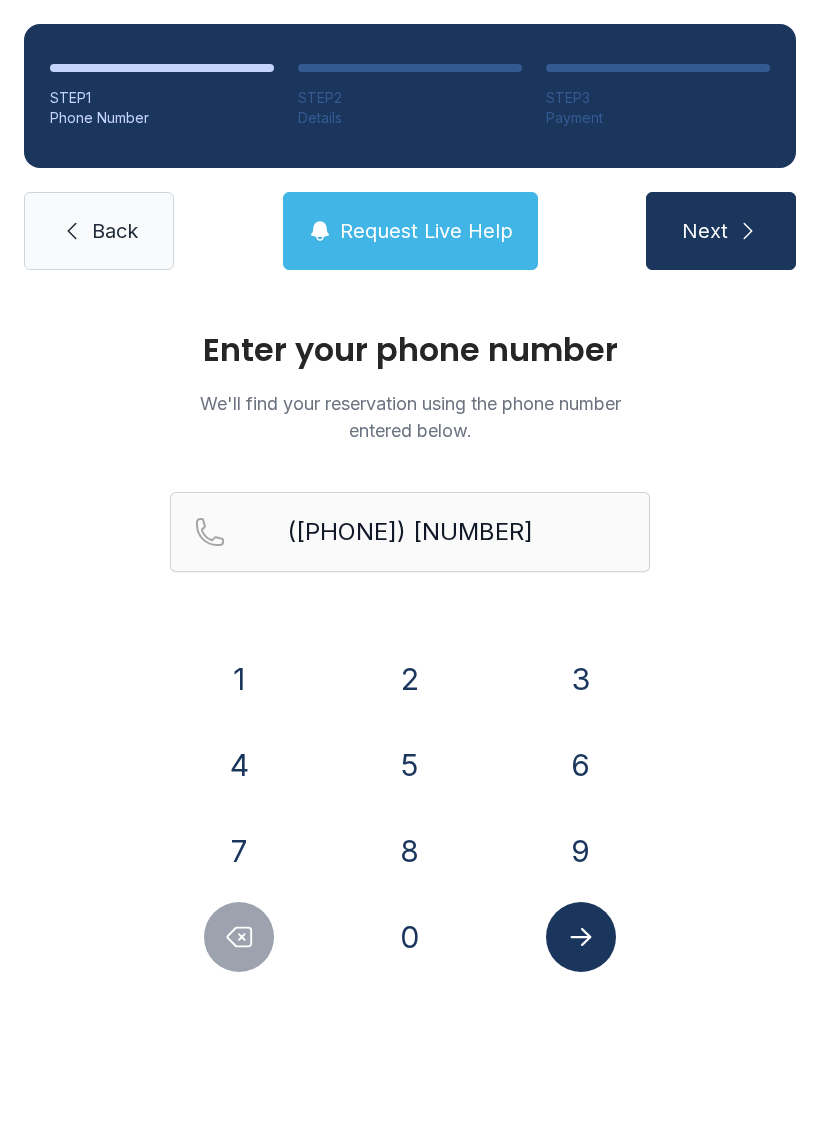 click on "8" at bounding box center [239, 679] 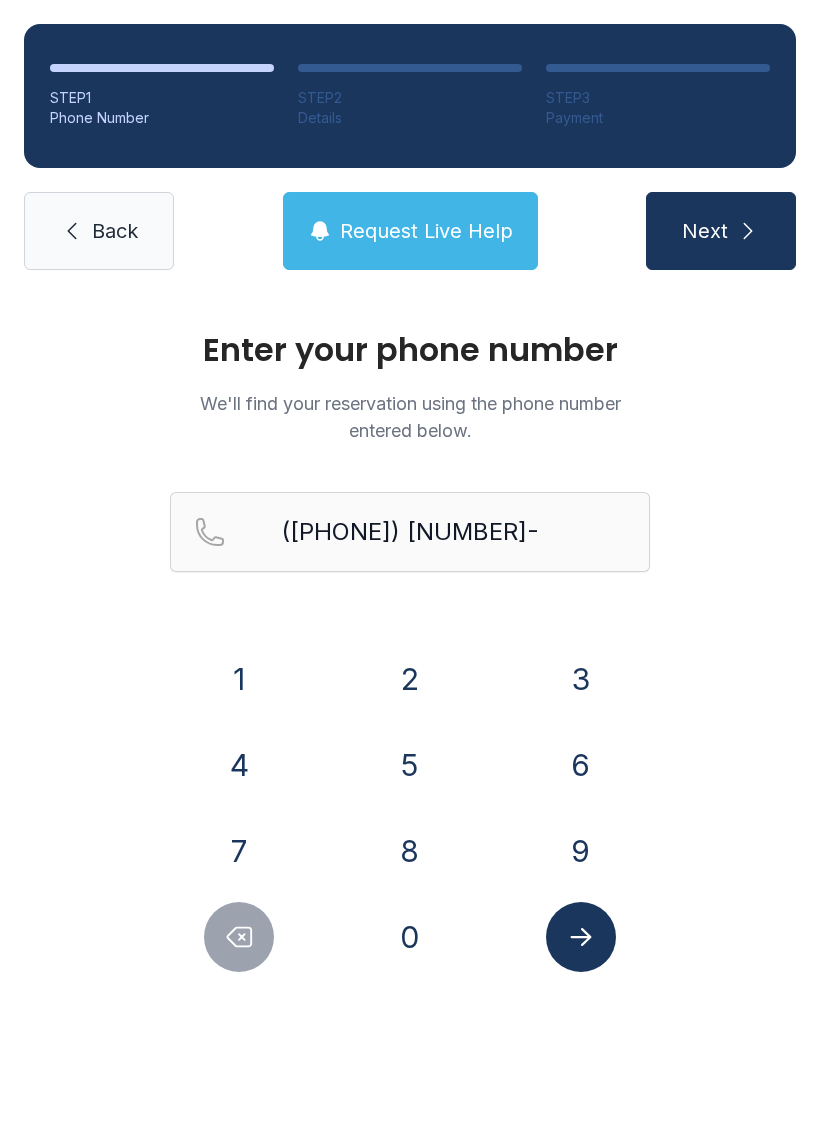 click on "4" at bounding box center (239, 679) 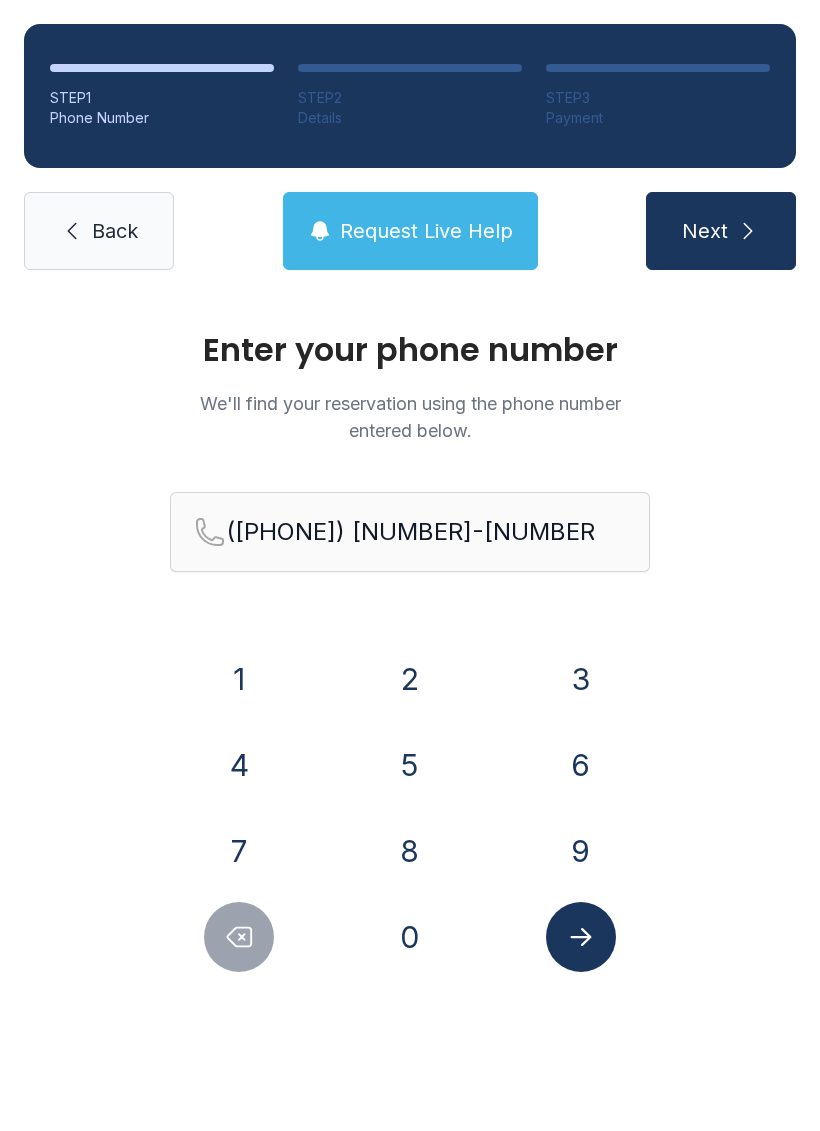 click on "1" at bounding box center [239, 679] 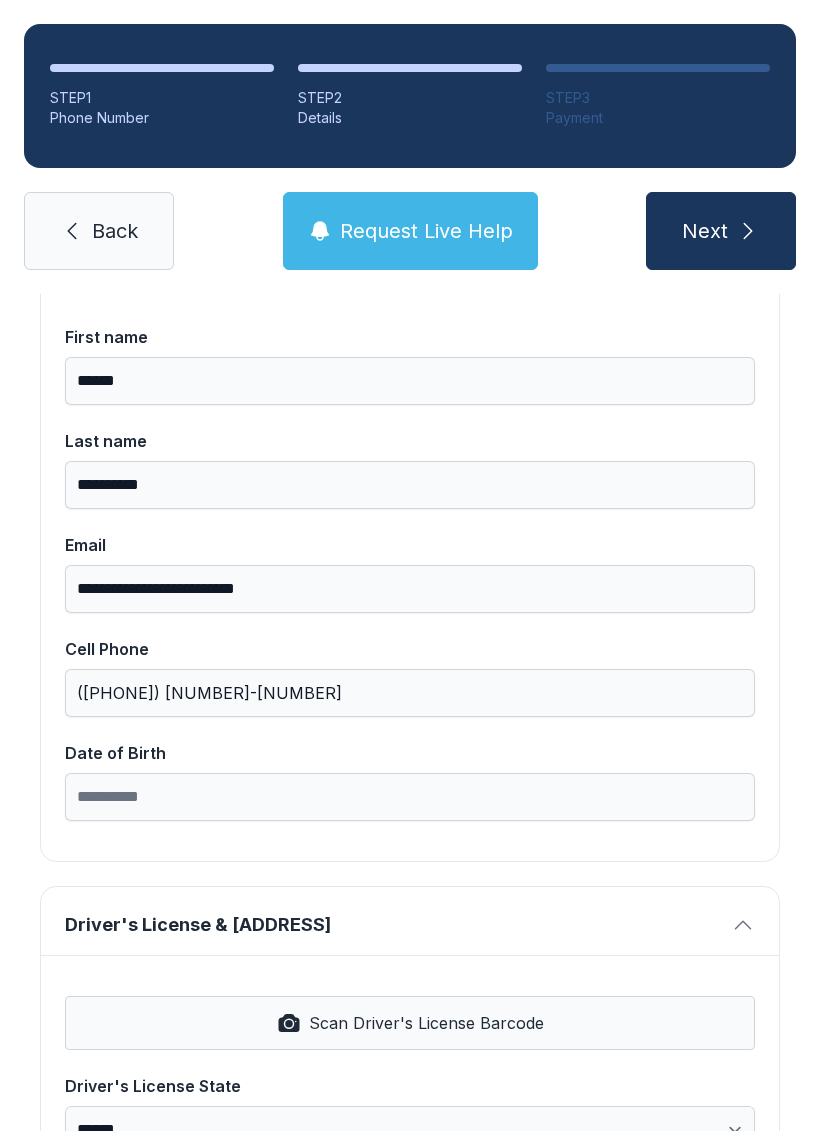 scroll, scrollTop: 215, scrollLeft: 0, axis: vertical 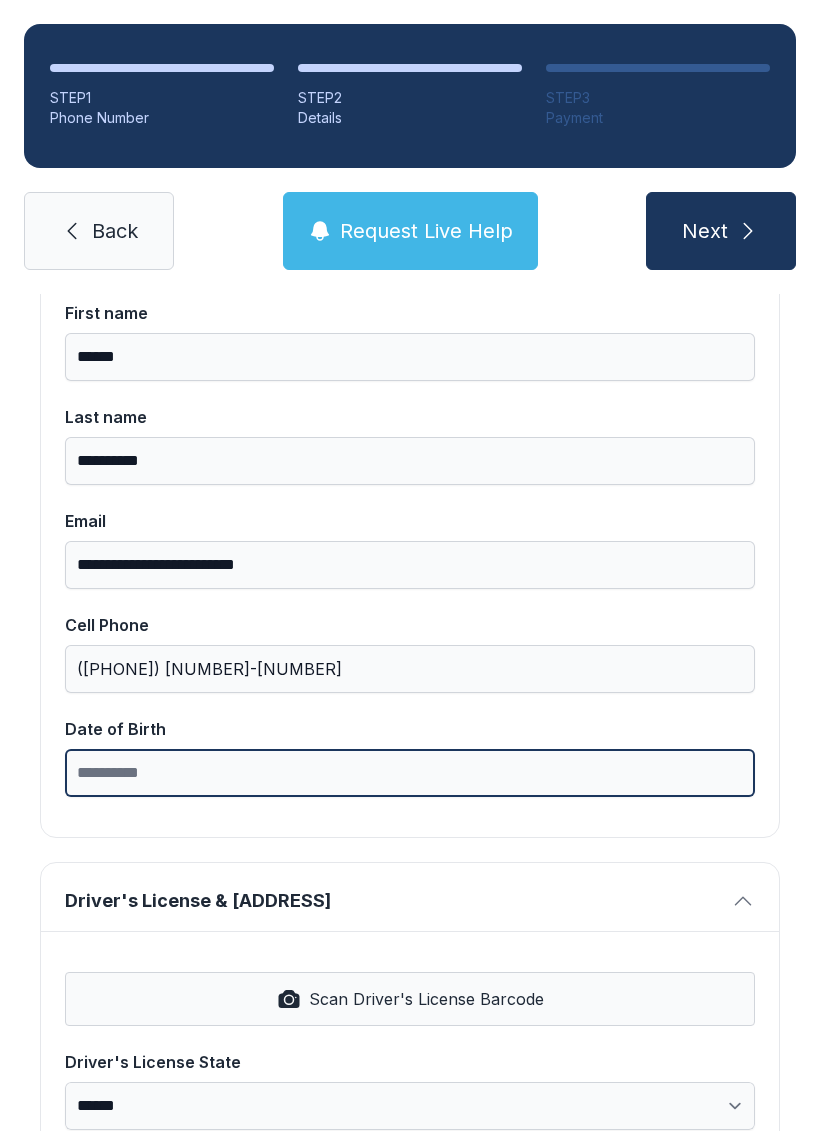 click on "Date of Birth" at bounding box center [410, 773] 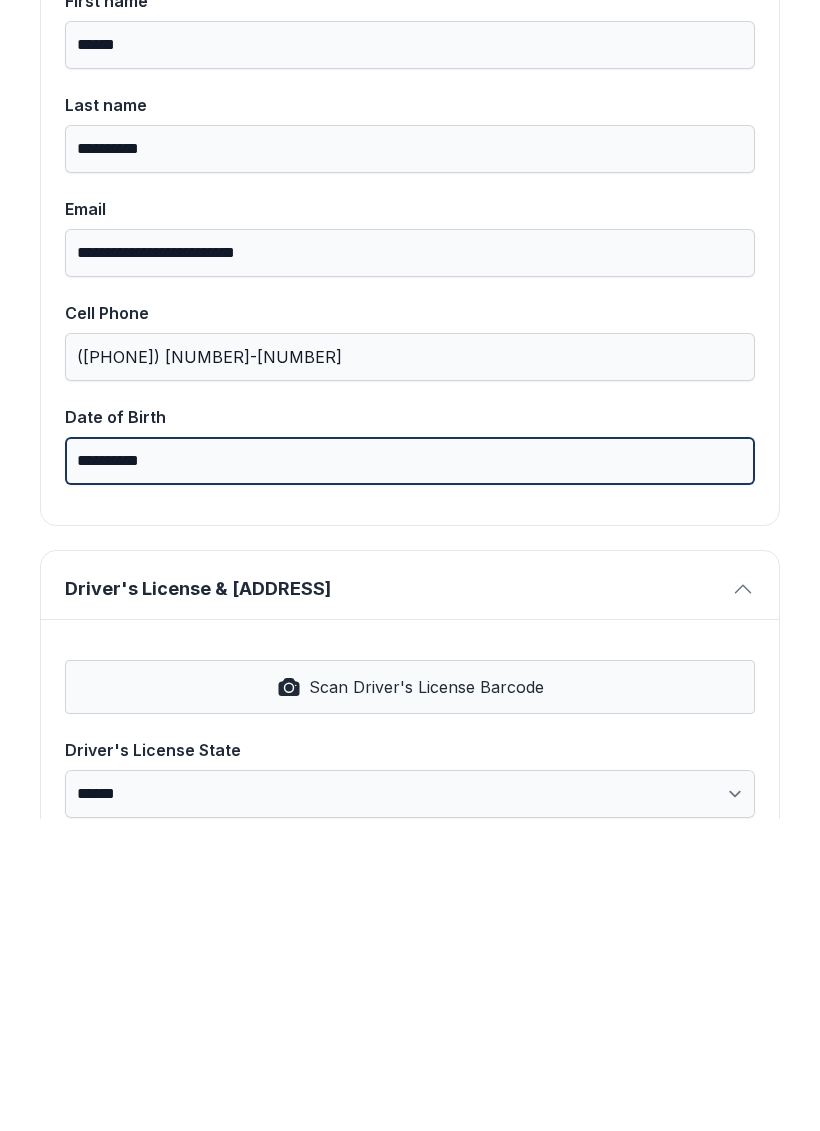type on "**********" 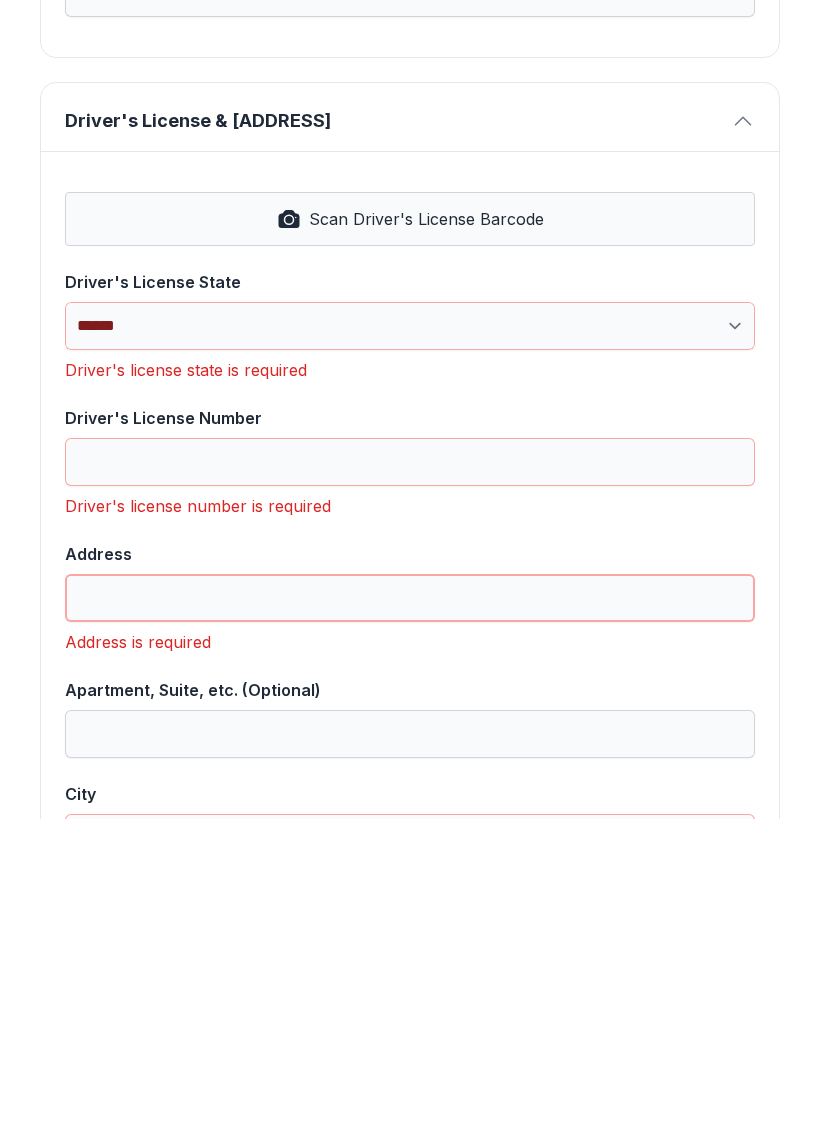 scroll, scrollTop: 686, scrollLeft: 0, axis: vertical 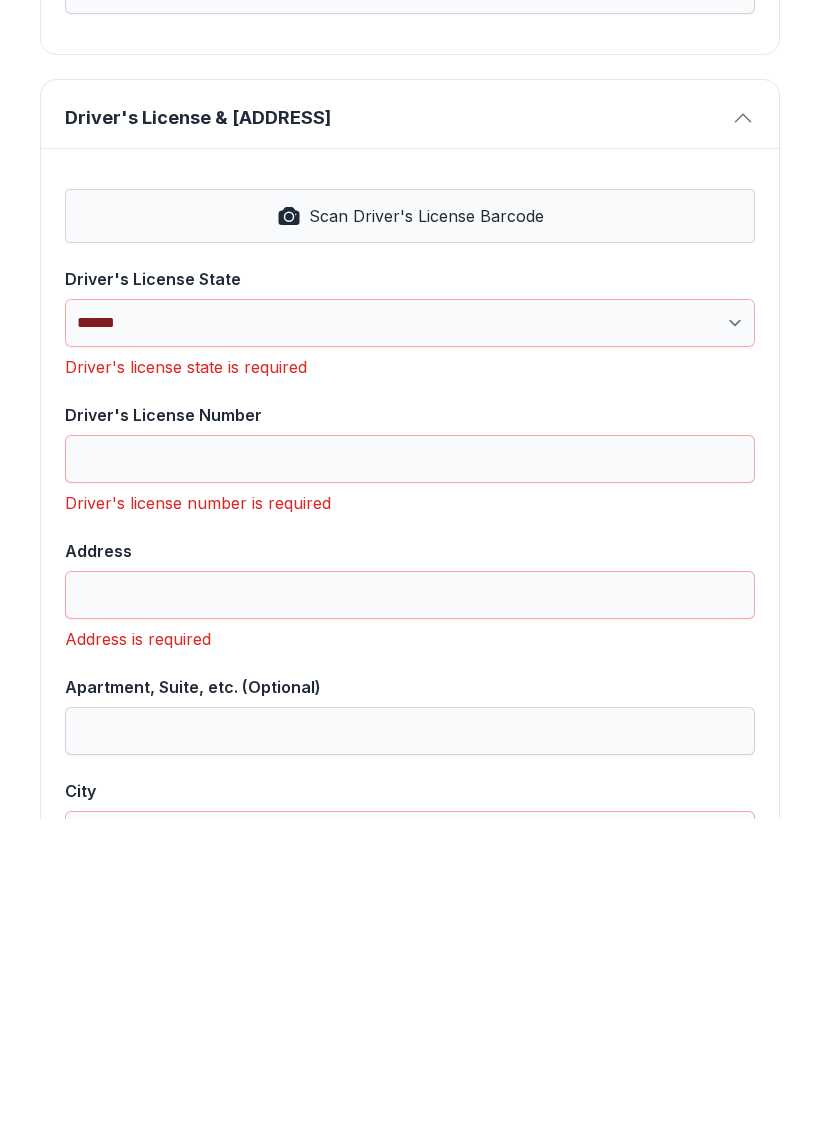 click on "**********" at bounding box center (410, 635) 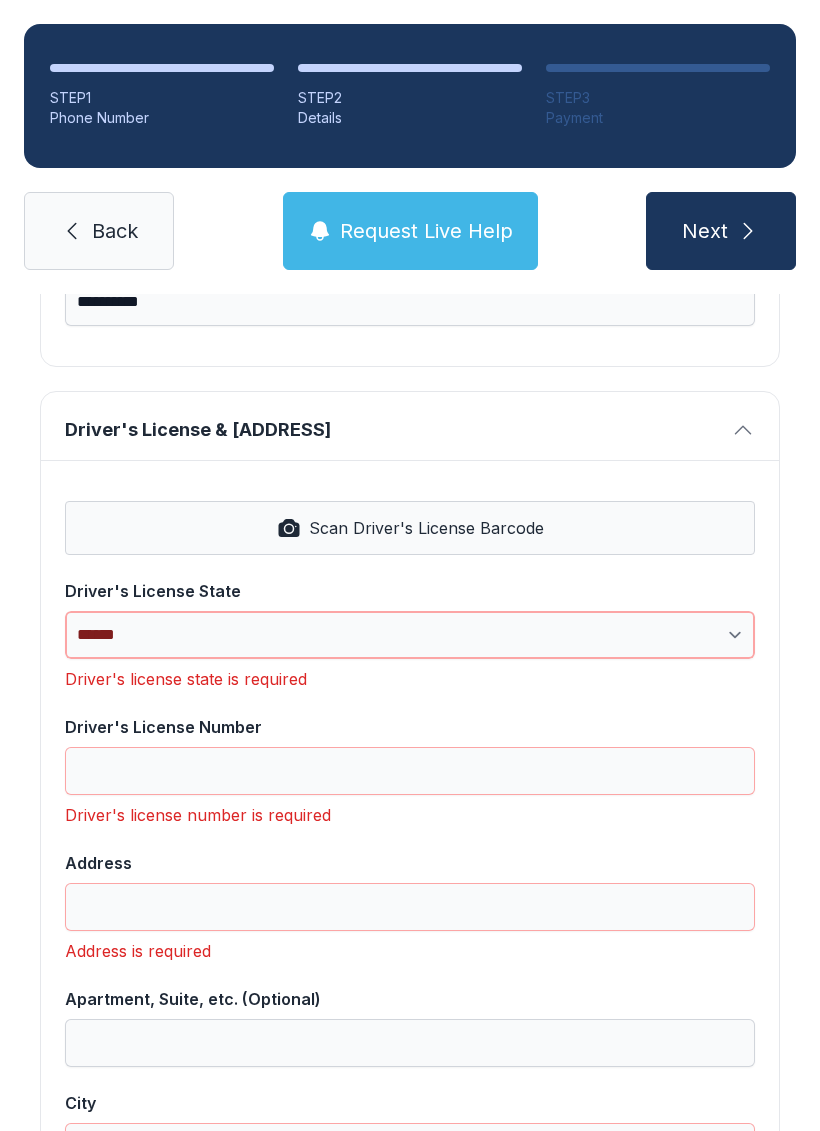 select on "**" 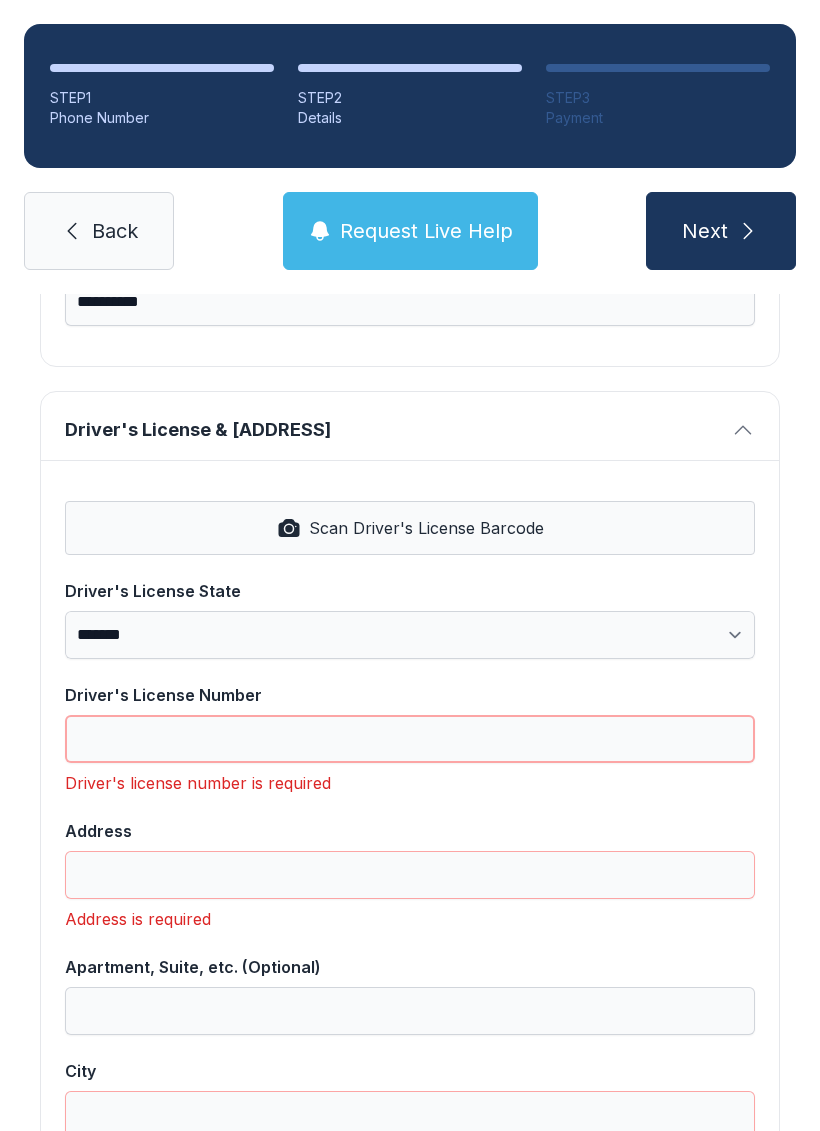 click on "Driver's License Number" at bounding box center (410, 739) 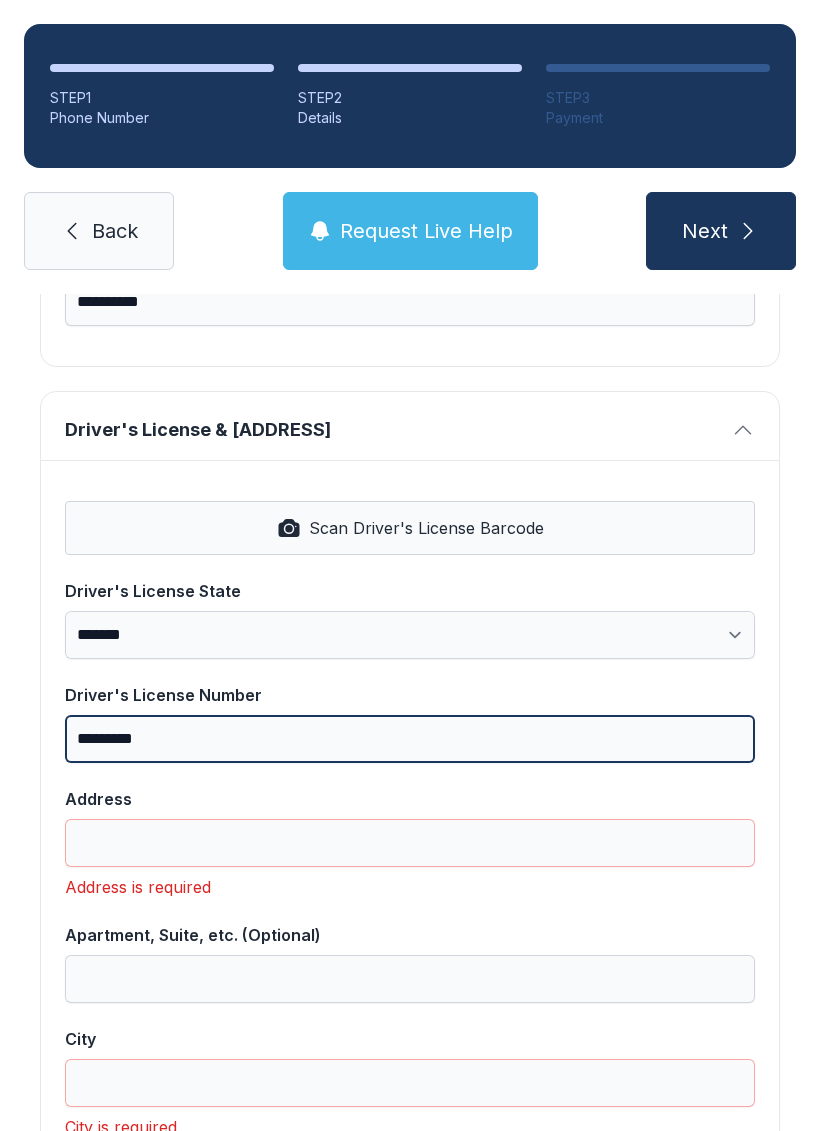type on "*********" 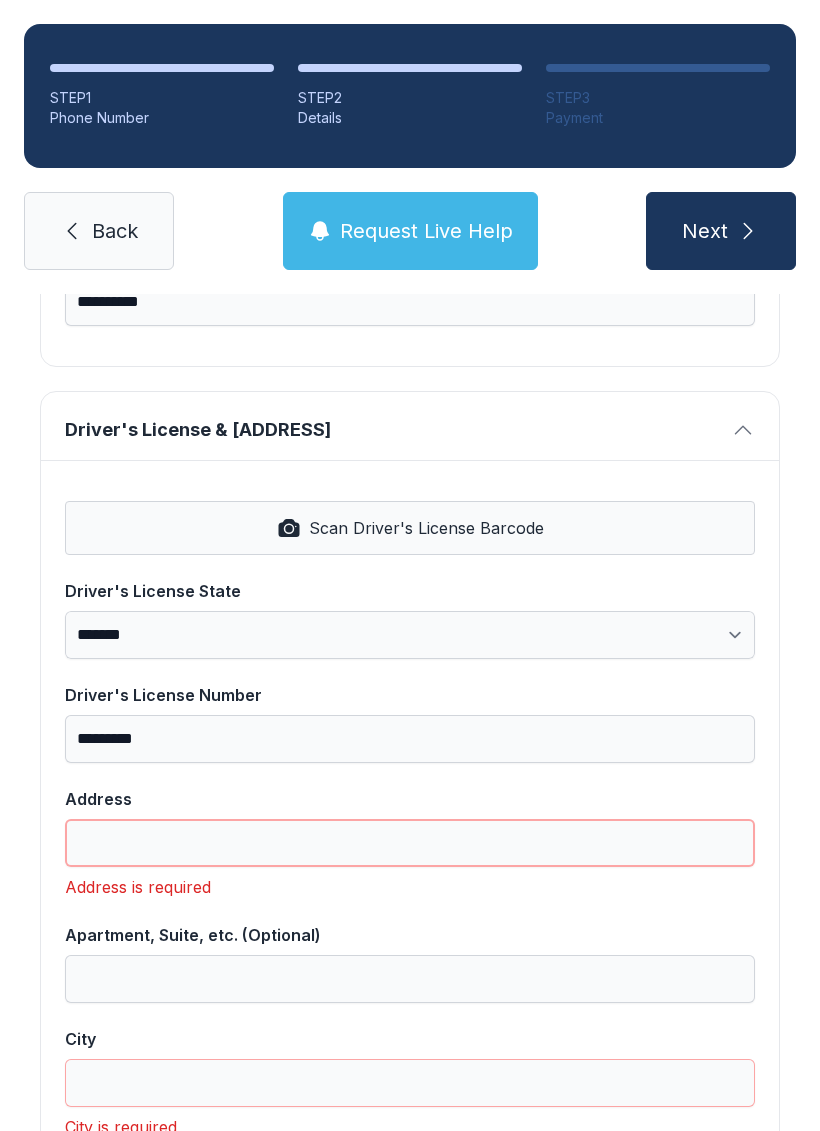 click on "Address" at bounding box center [410, 843] 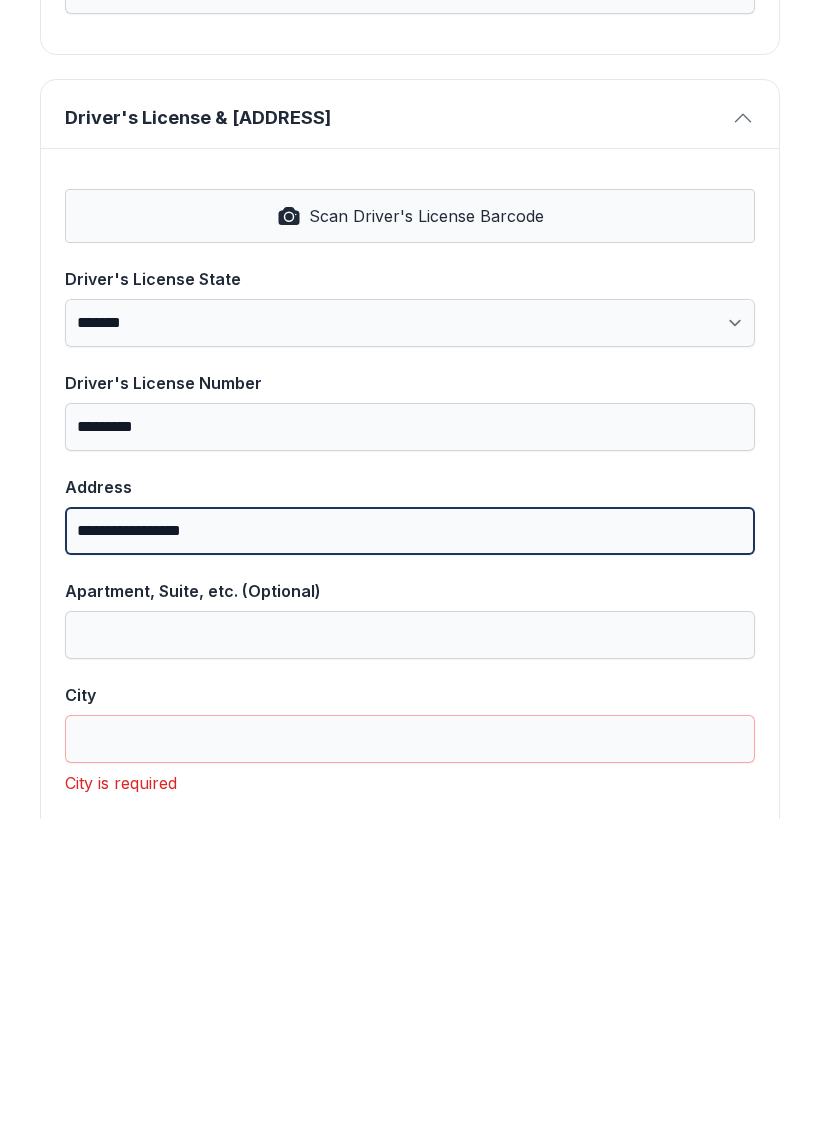 type on "**********" 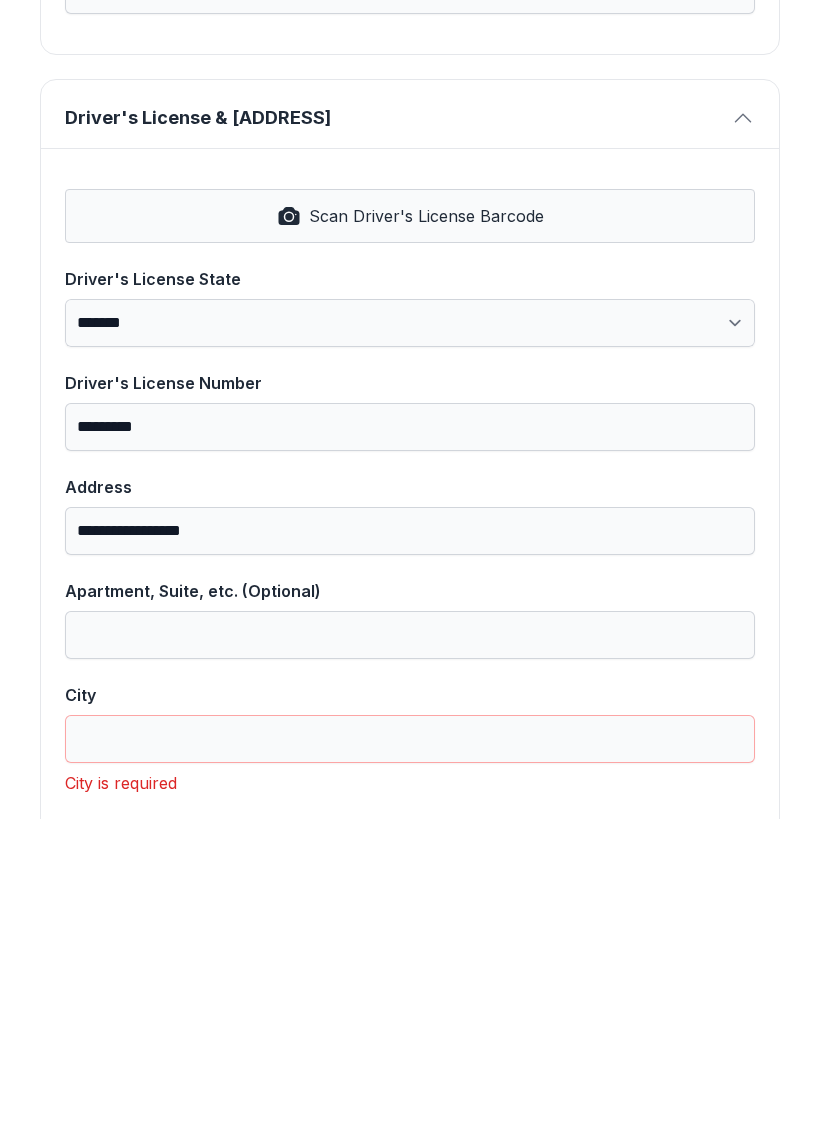 click on "City" at bounding box center (410, 1051) 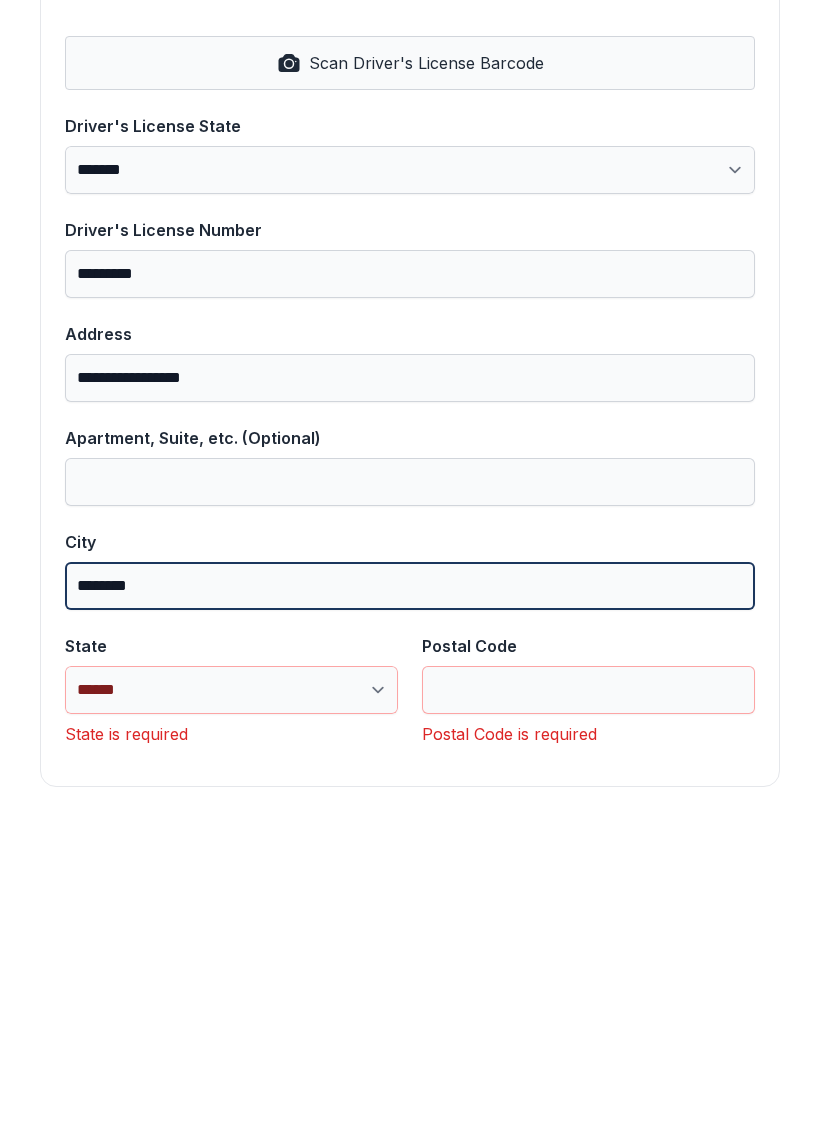 scroll, scrollTop: 838, scrollLeft: 0, axis: vertical 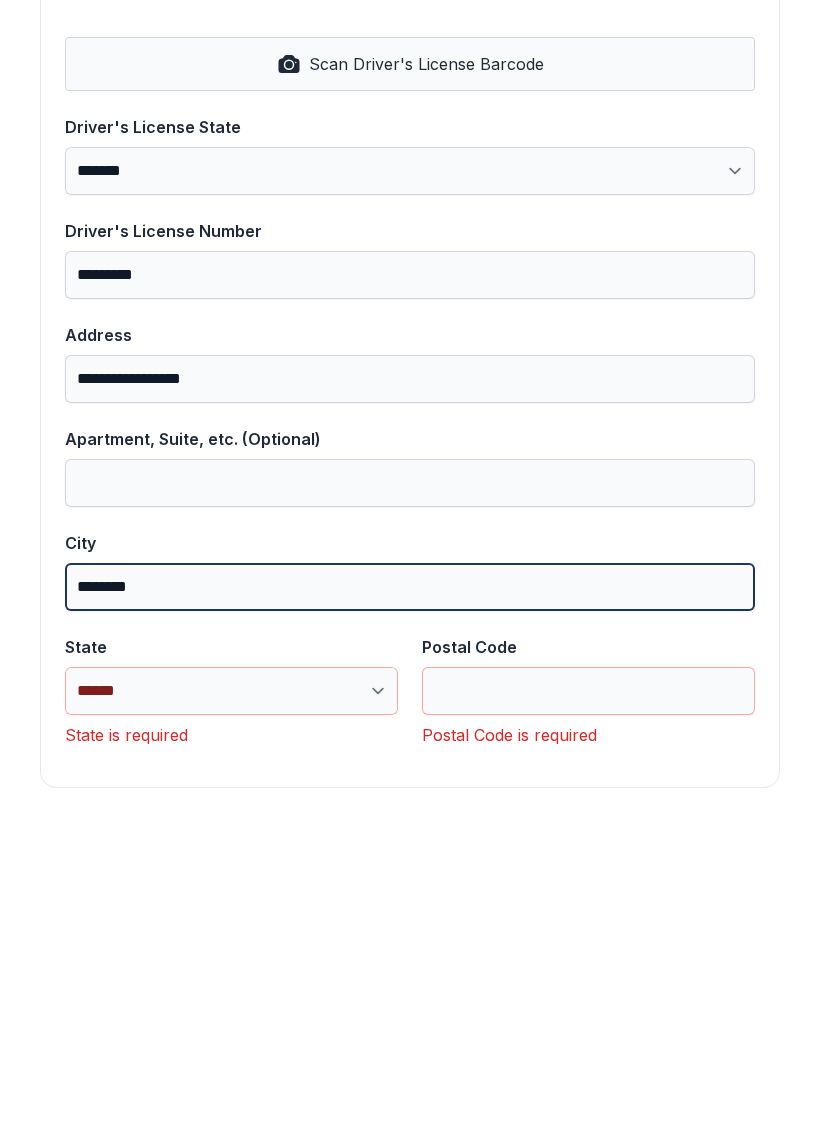type on "********" 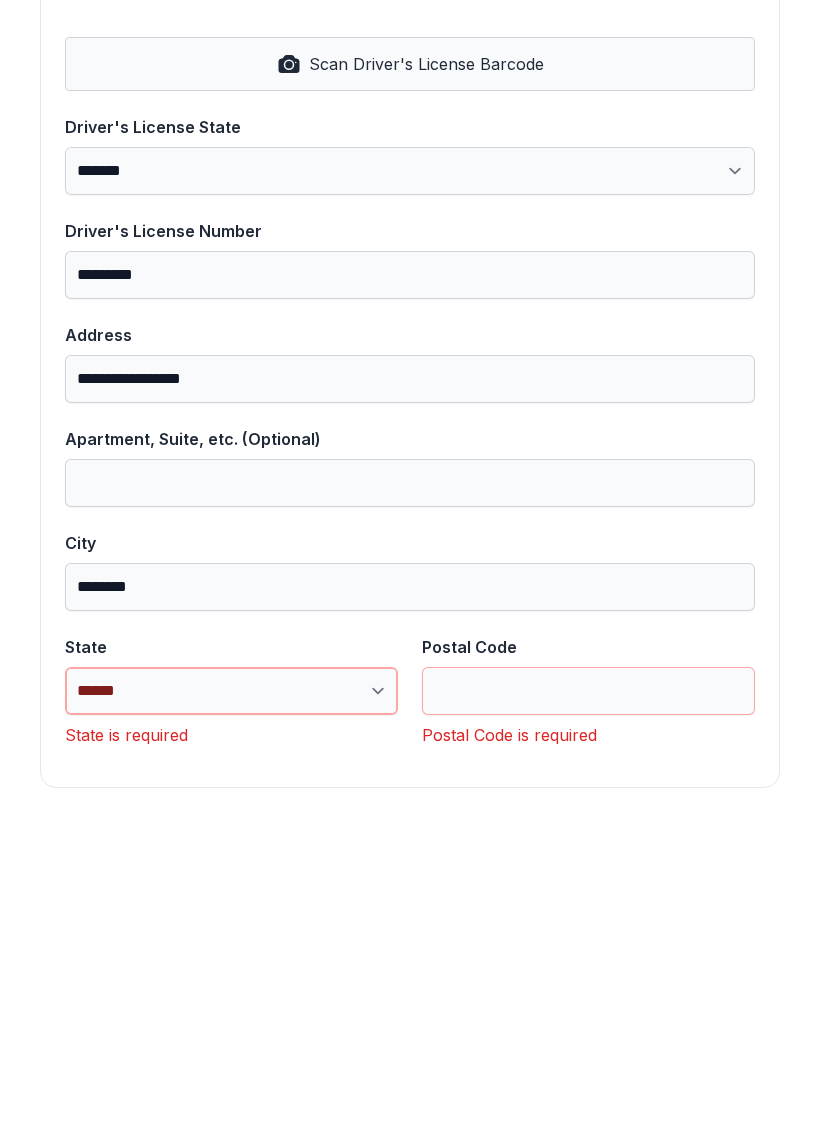 click on "**********" at bounding box center (231, 1003) 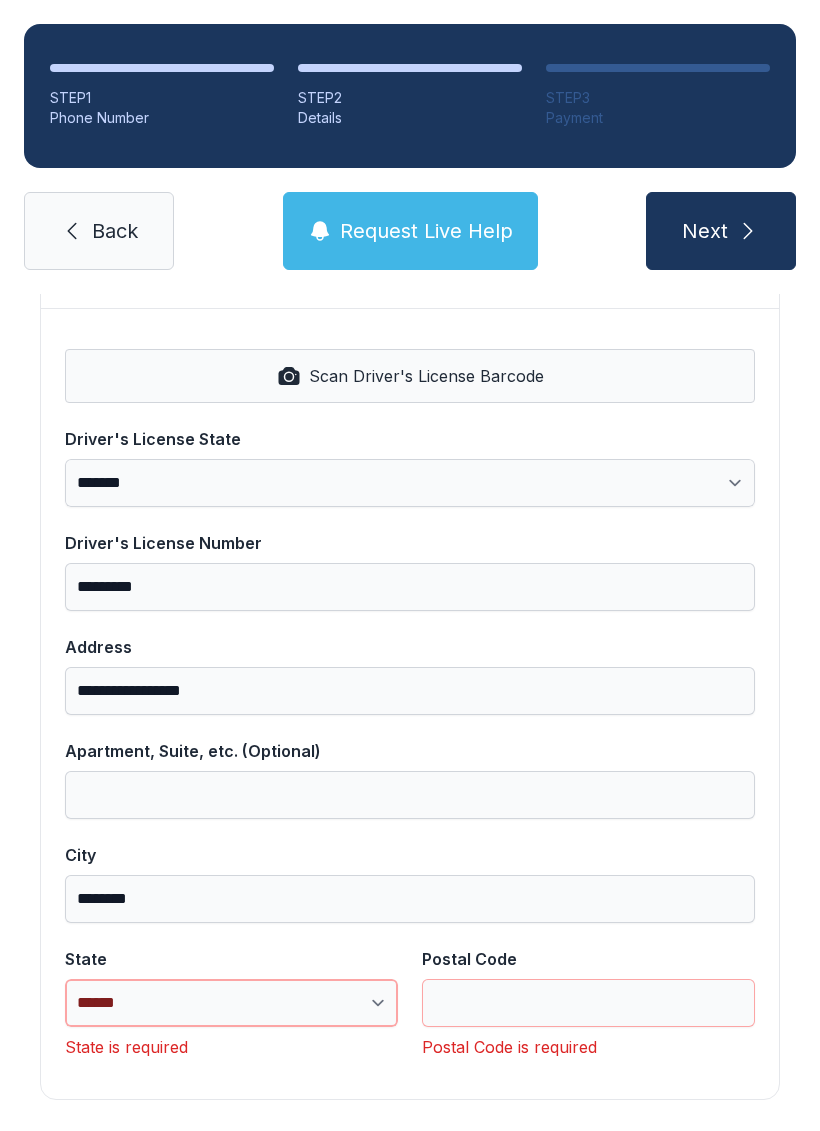 select on "**" 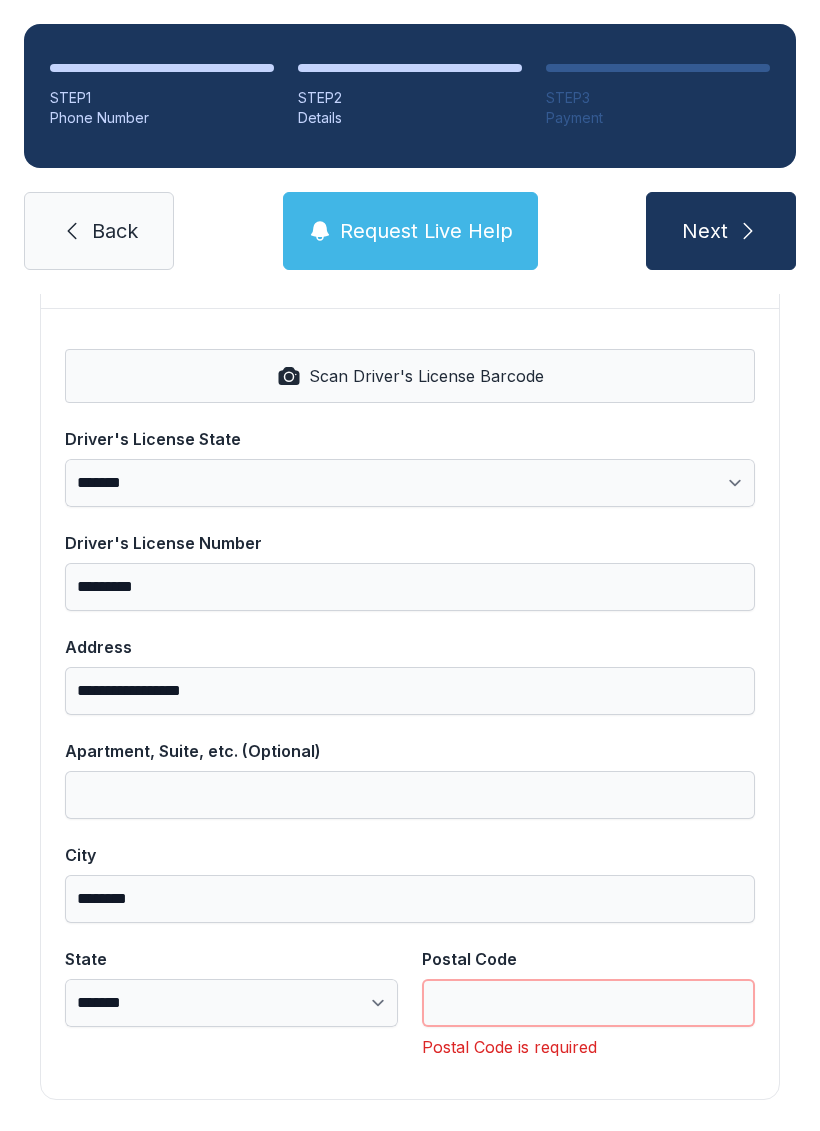 click on "Postal Code" at bounding box center [588, 1003] 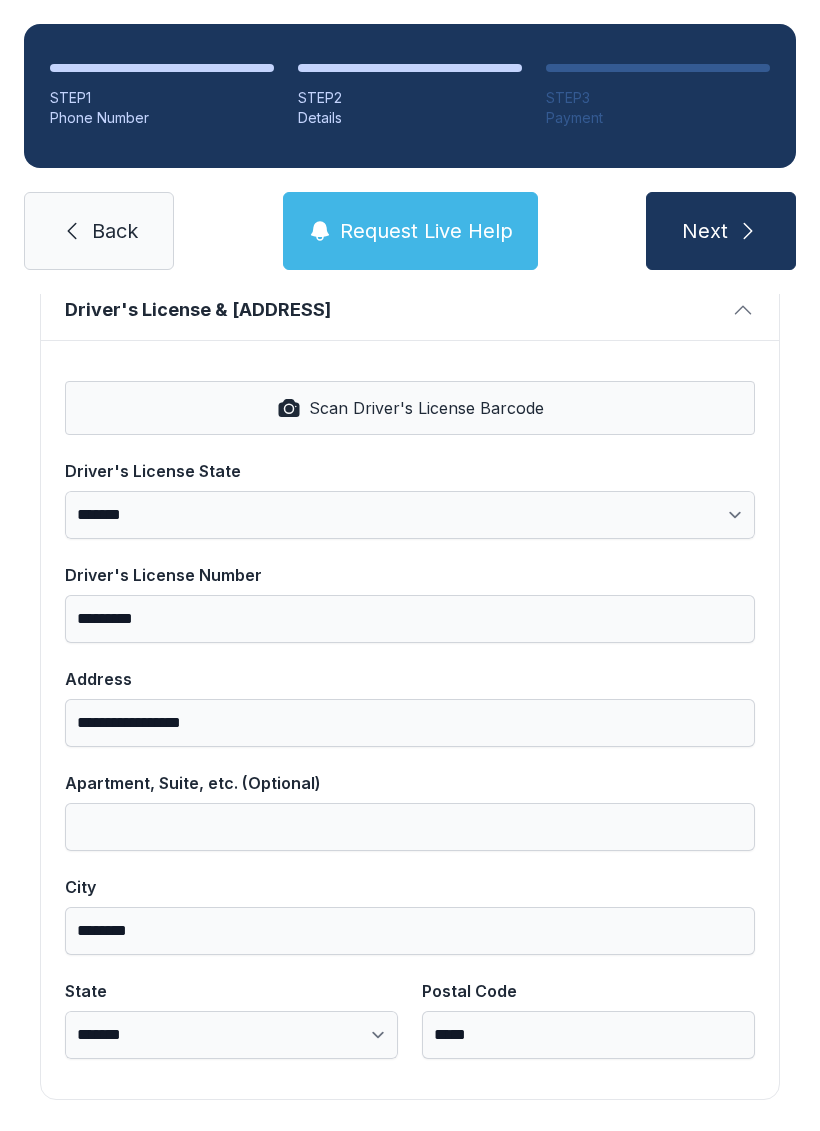 scroll, scrollTop: 806, scrollLeft: 0, axis: vertical 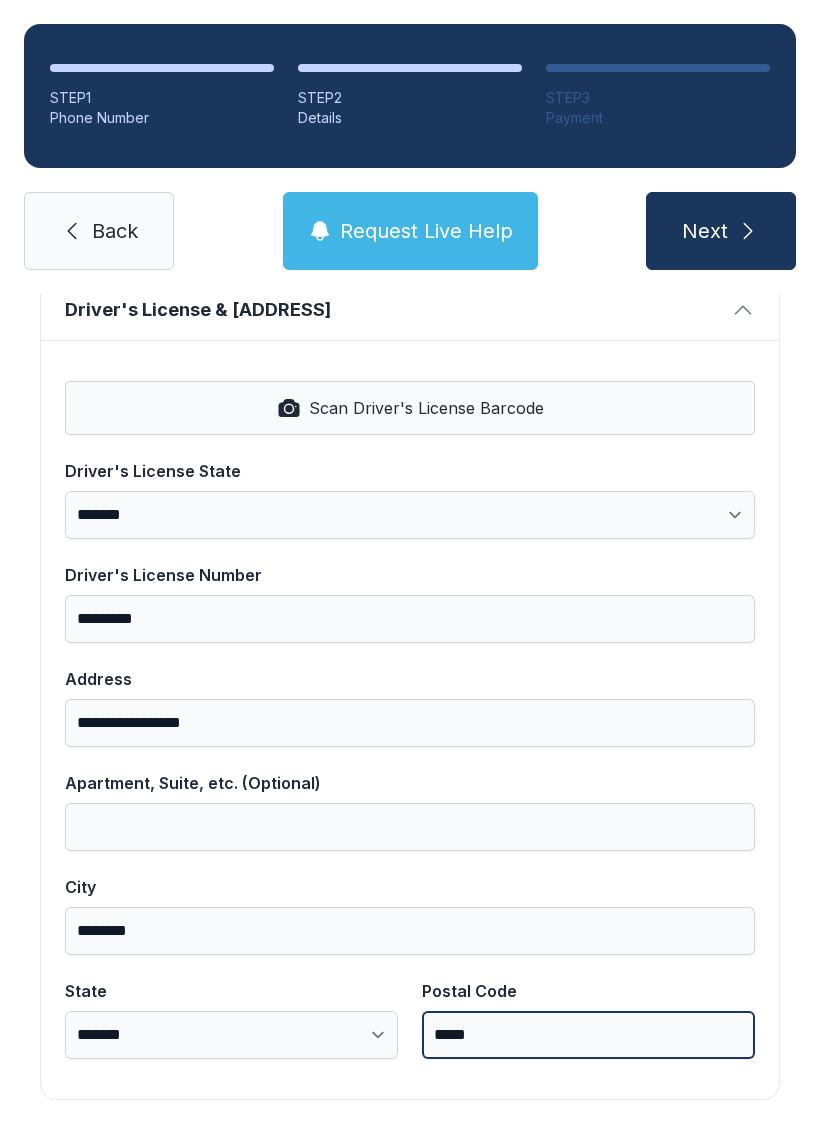 type on "*****" 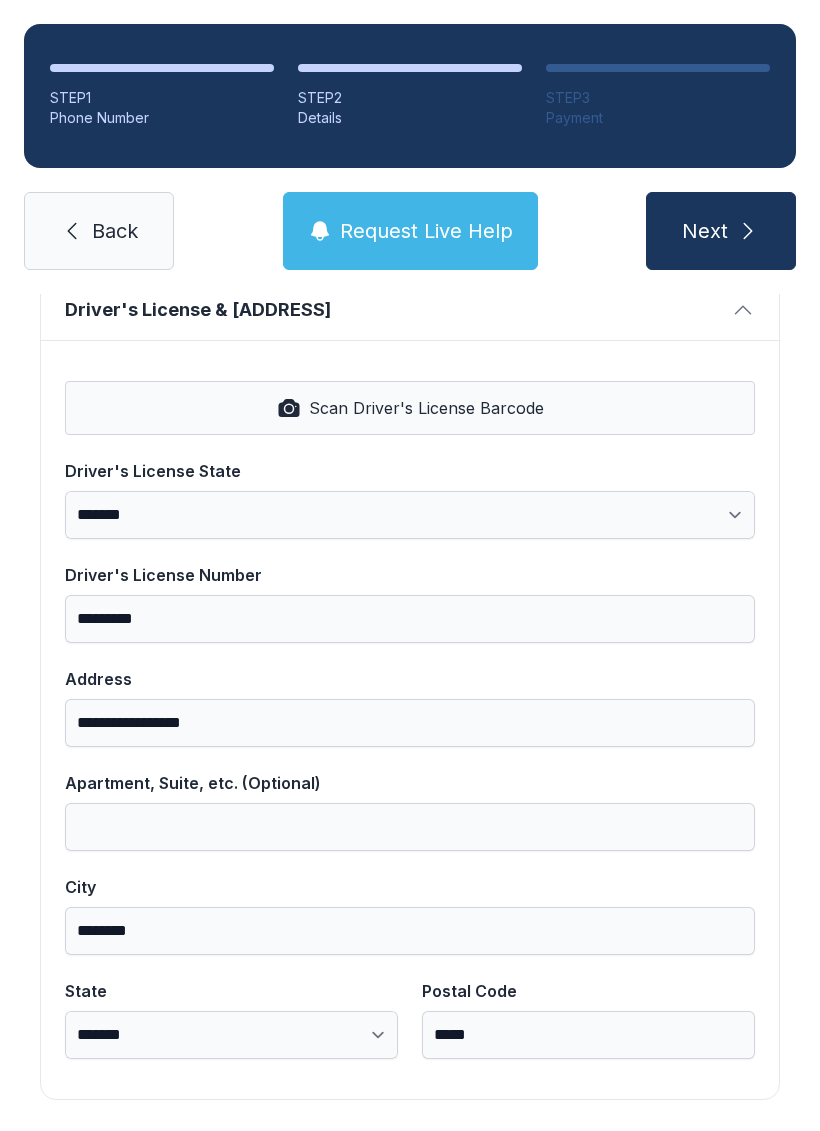 click on "Next" at bounding box center (721, 231) 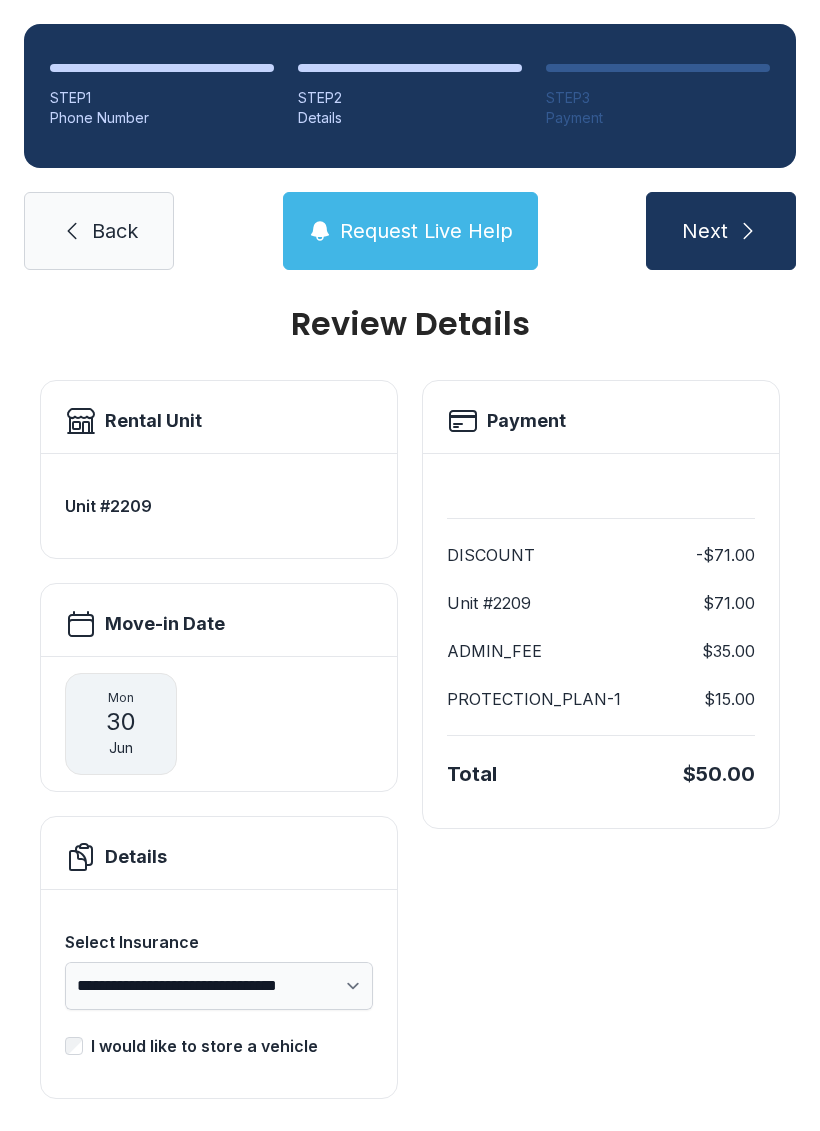 scroll, scrollTop: 25, scrollLeft: 0, axis: vertical 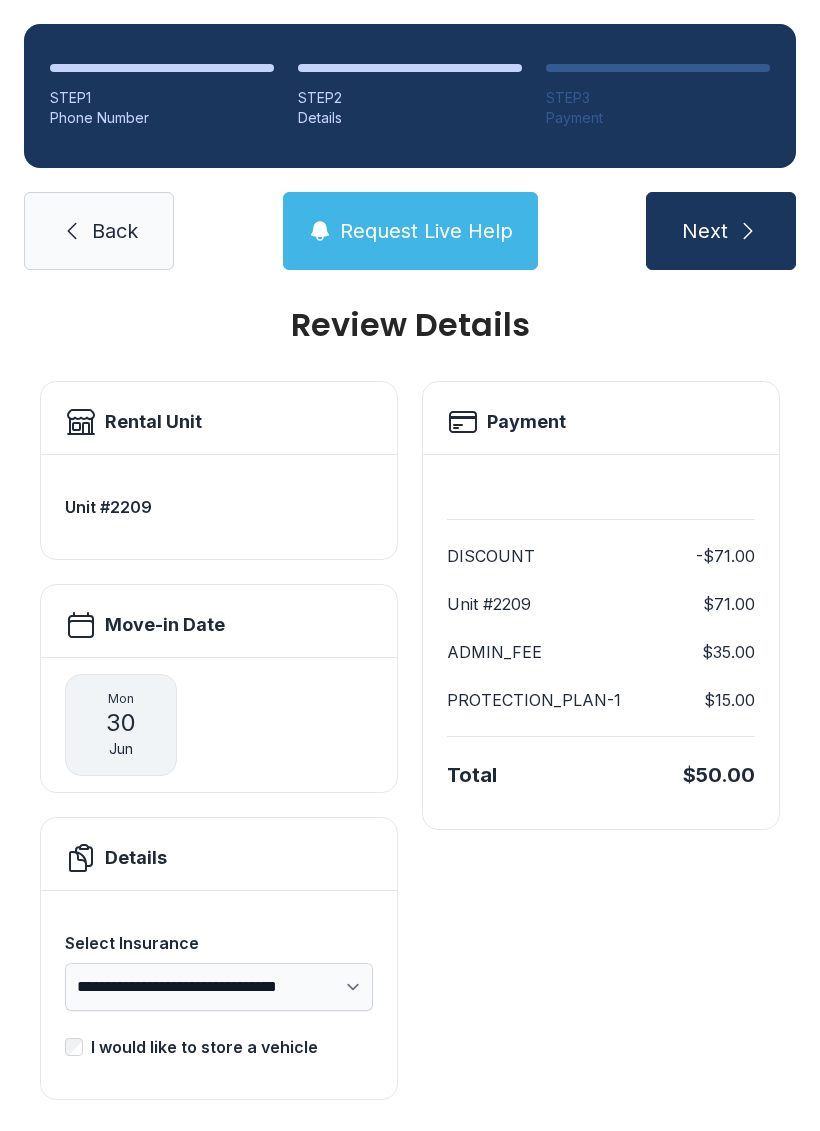 click on "Payment Discount -$71.00 Unit #2209 $71.00 ADMIN_FEE $35.00 PROTECTION_PLAN-1 $15.00 Total $50.00" at bounding box center (601, 740) 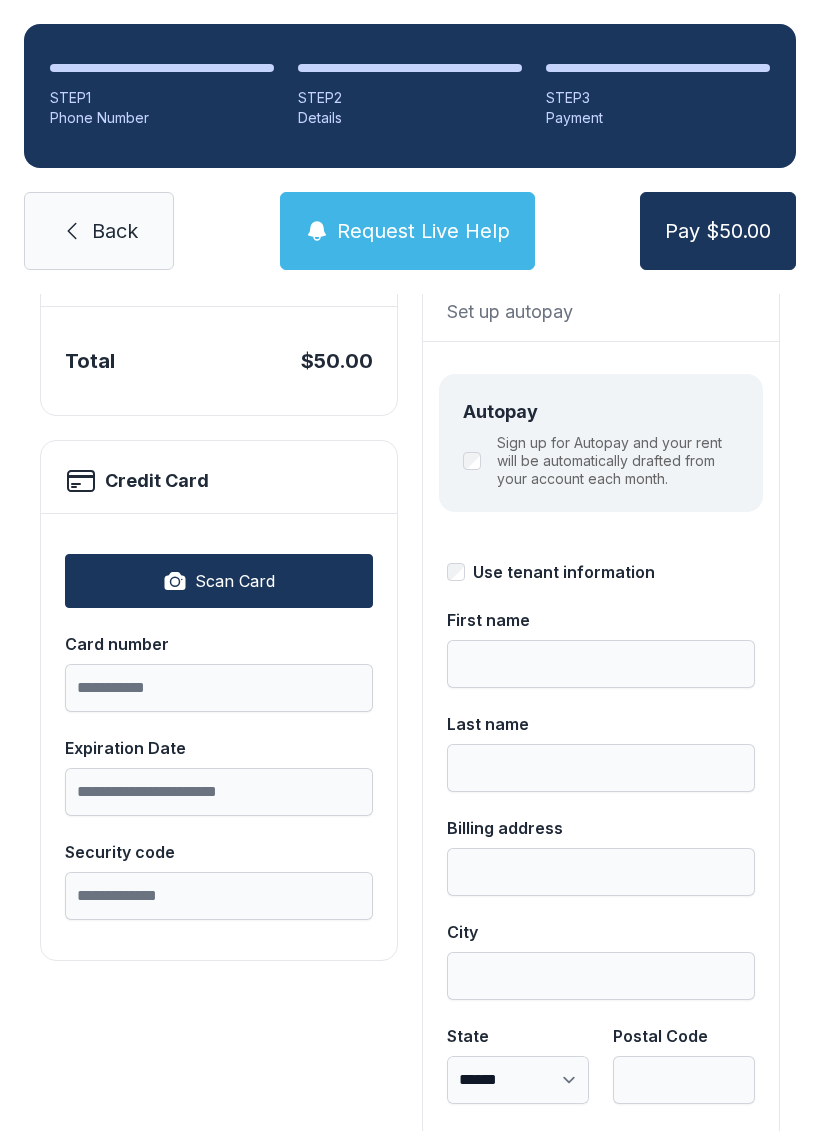 scroll, scrollTop: 171, scrollLeft: 0, axis: vertical 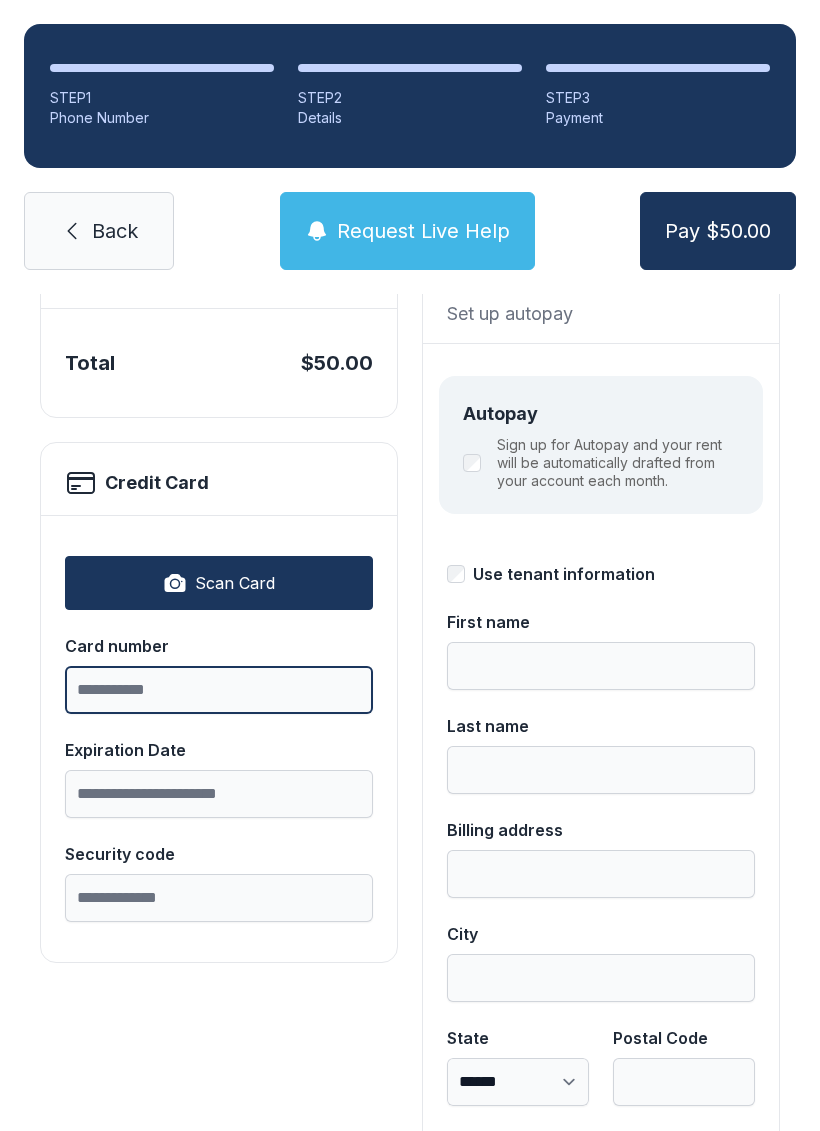 click on "Card number" at bounding box center (219, 690) 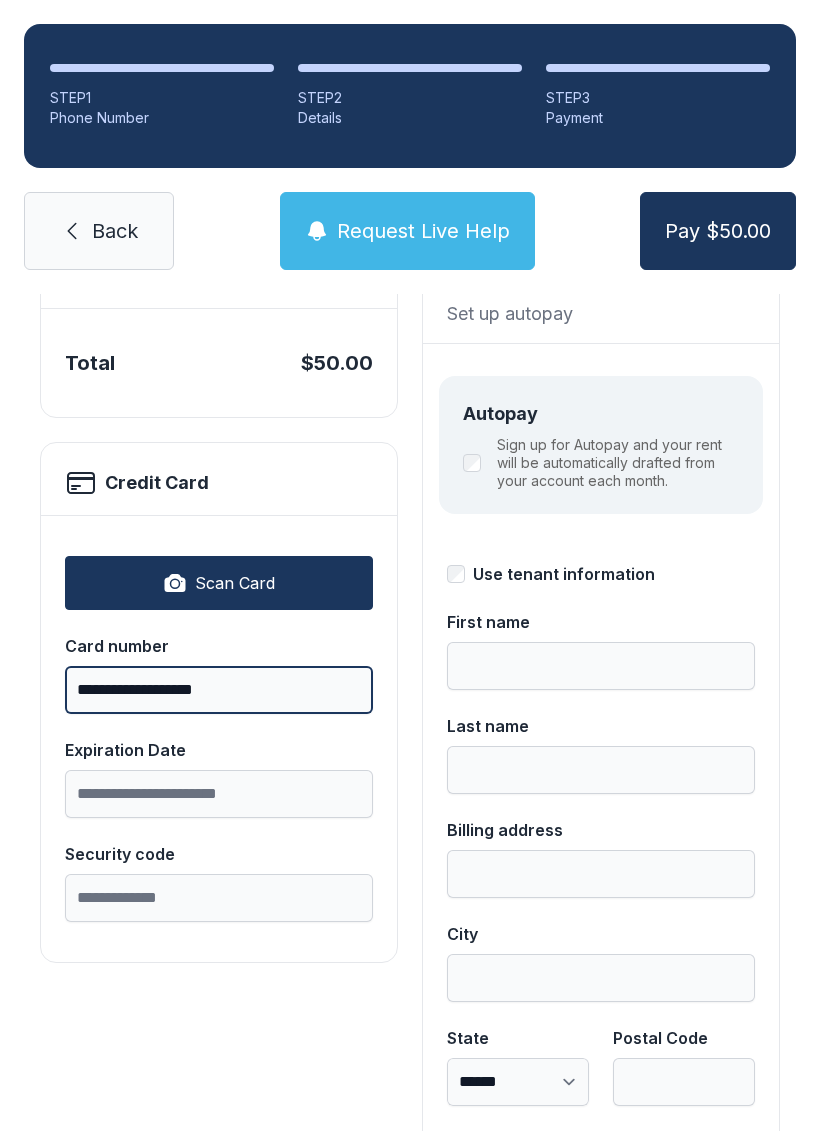 type on "**********" 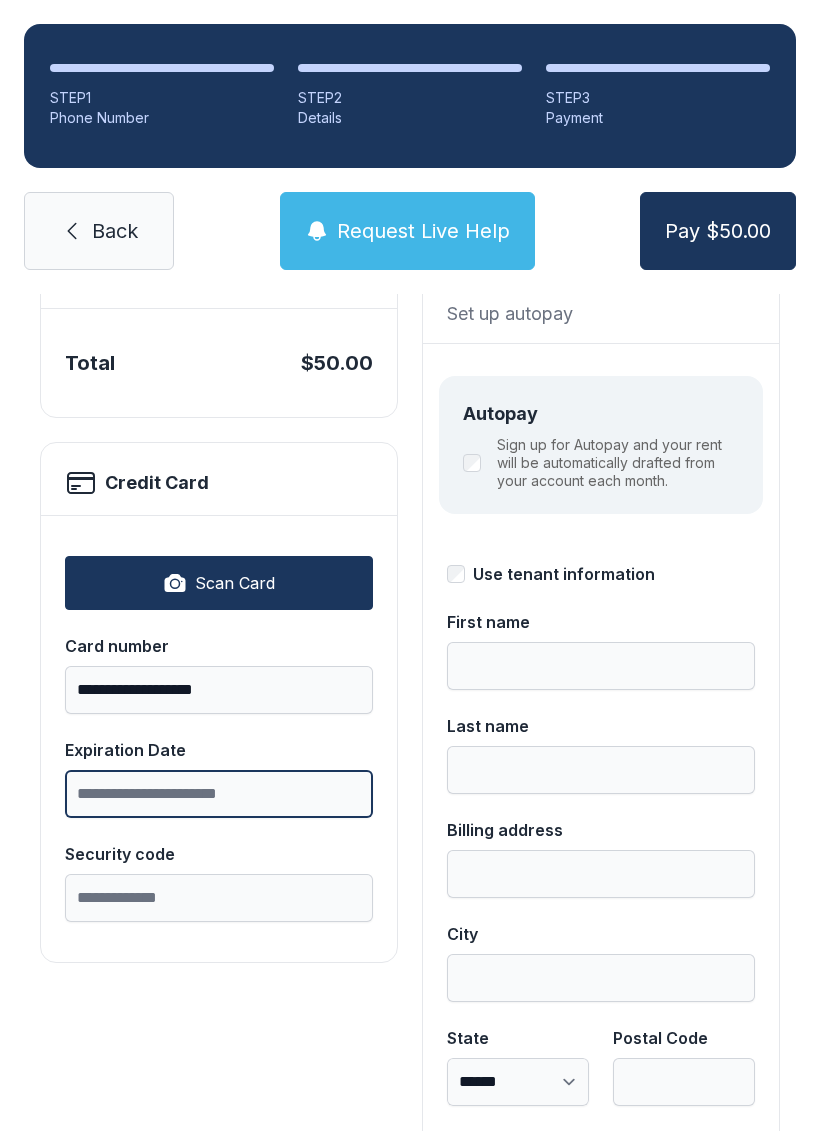 click on "Expiration Date" at bounding box center [219, 794] 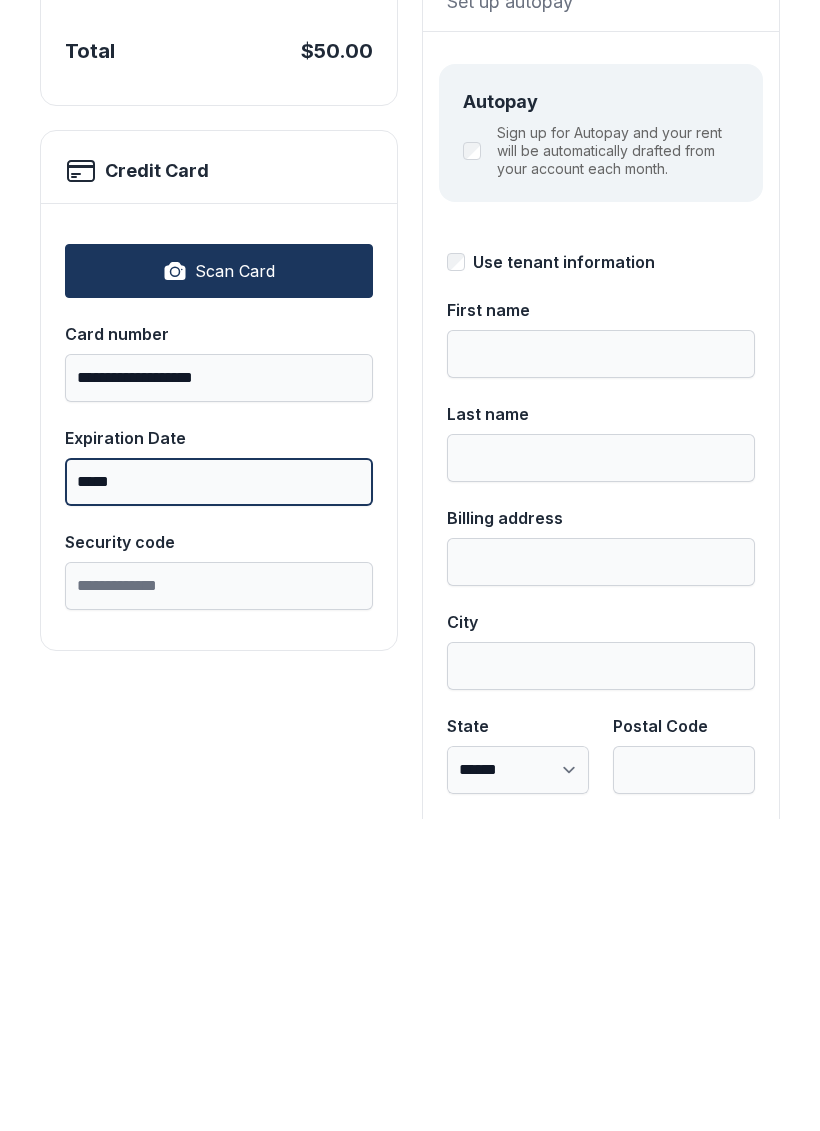 type on "*****" 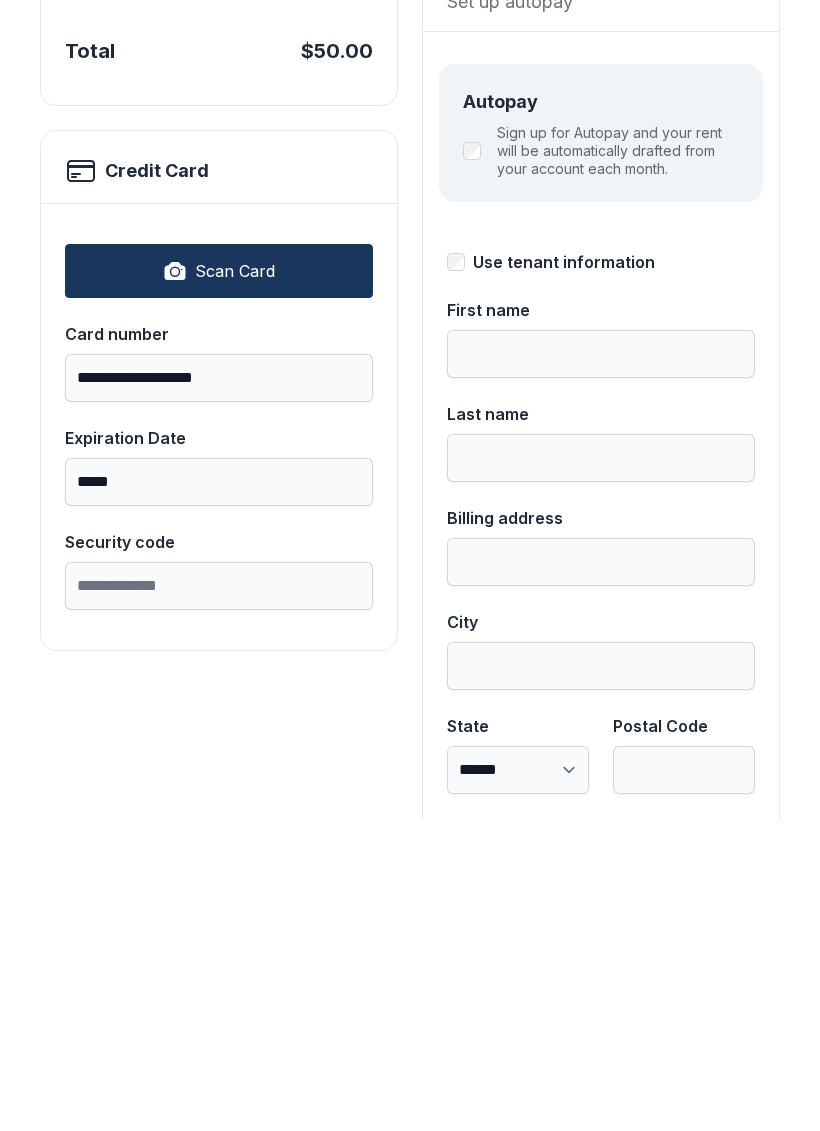click on "Security code" at bounding box center [219, 898] 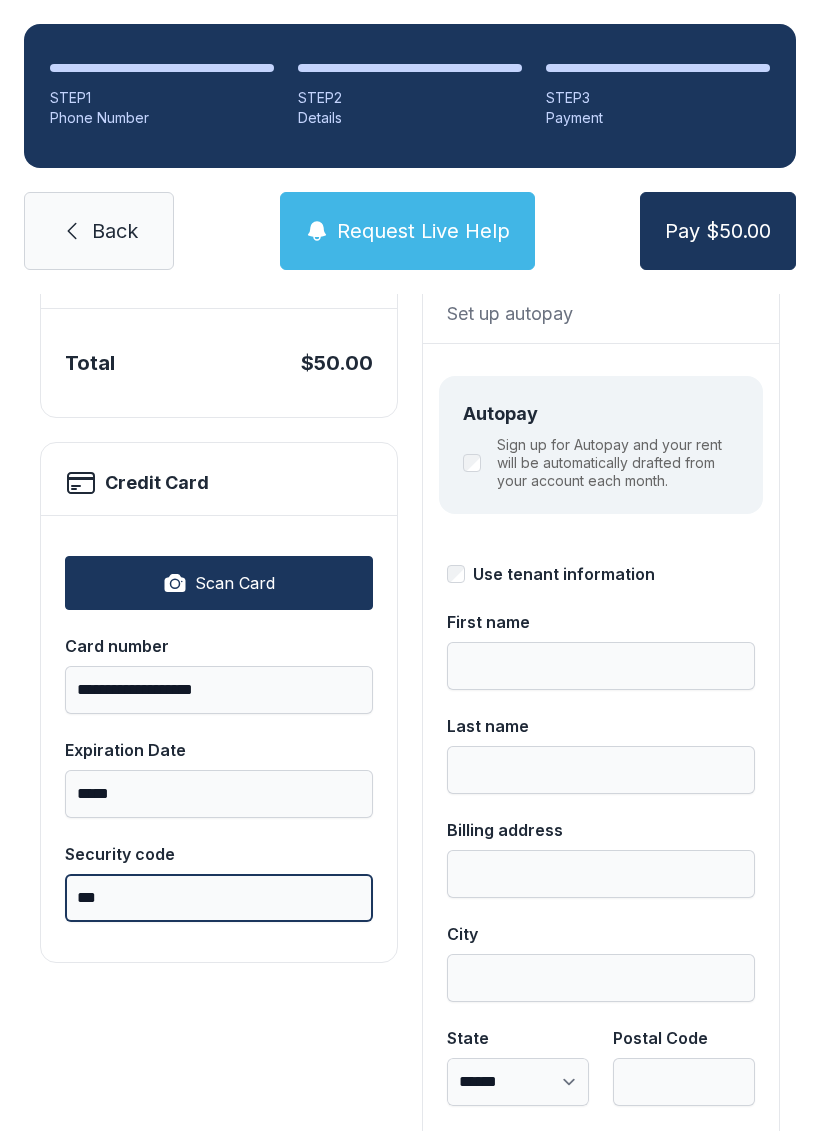 type on "***" 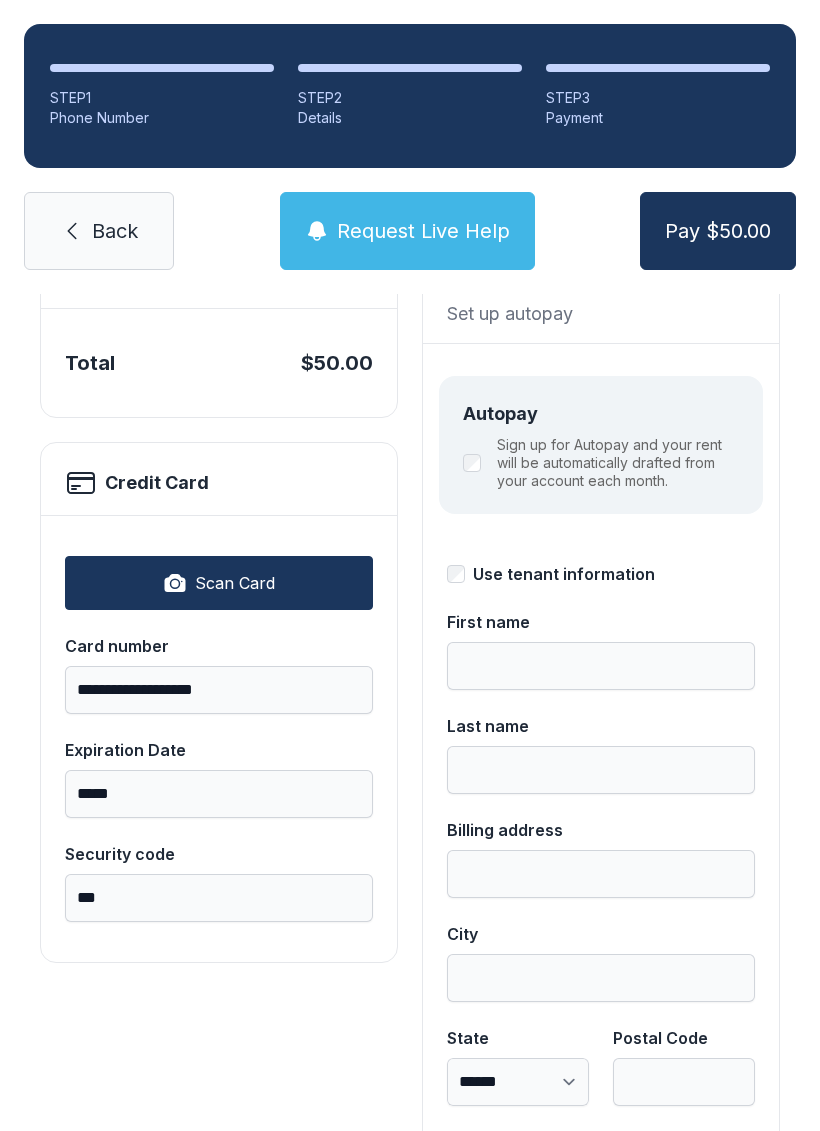 click on "Use tenant information" at bounding box center (564, 574) 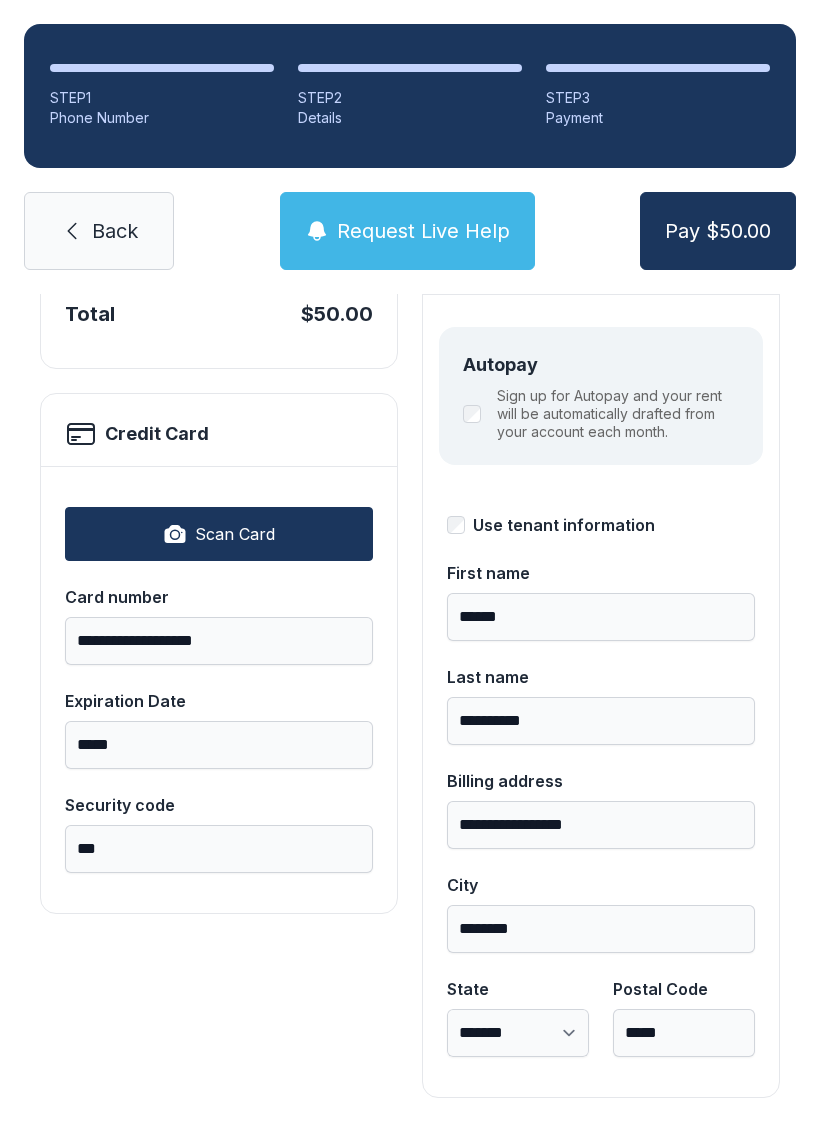 scroll, scrollTop: 218, scrollLeft: 0, axis: vertical 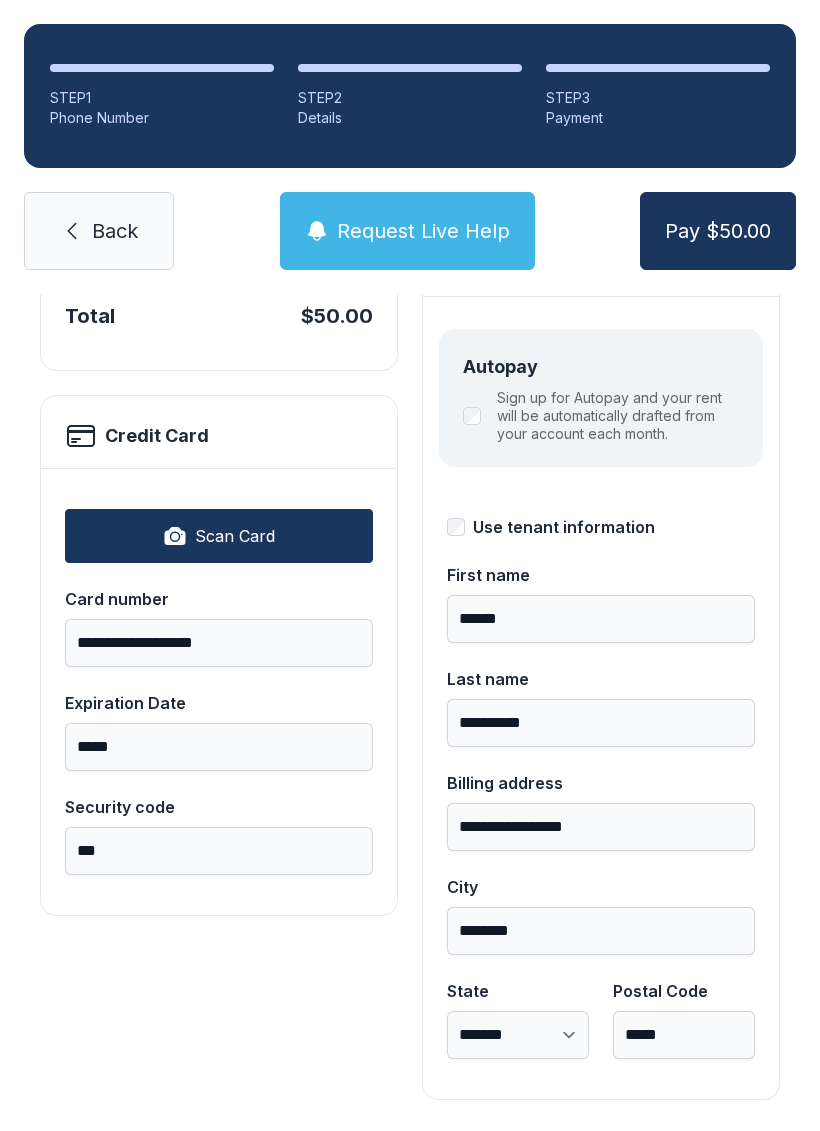 click on "Pay $50.00" at bounding box center (718, 231) 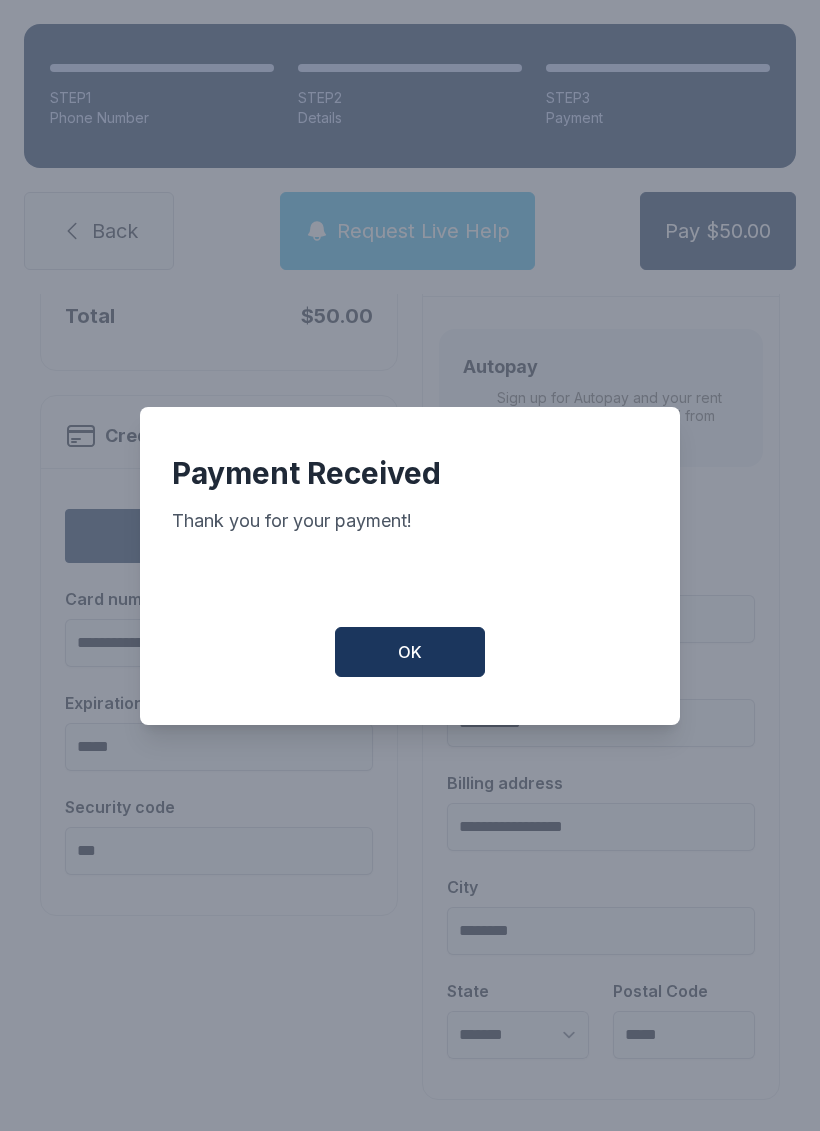 click on "OK" at bounding box center (410, 652) 